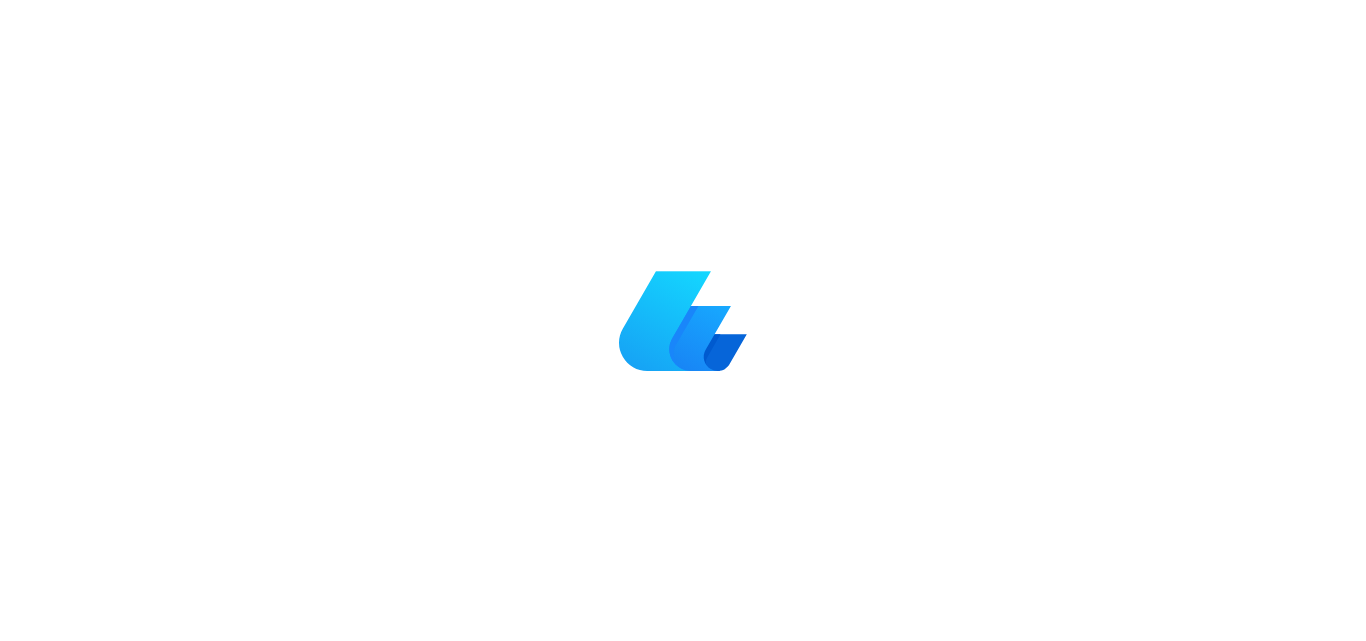 scroll, scrollTop: 0, scrollLeft: 0, axis: both 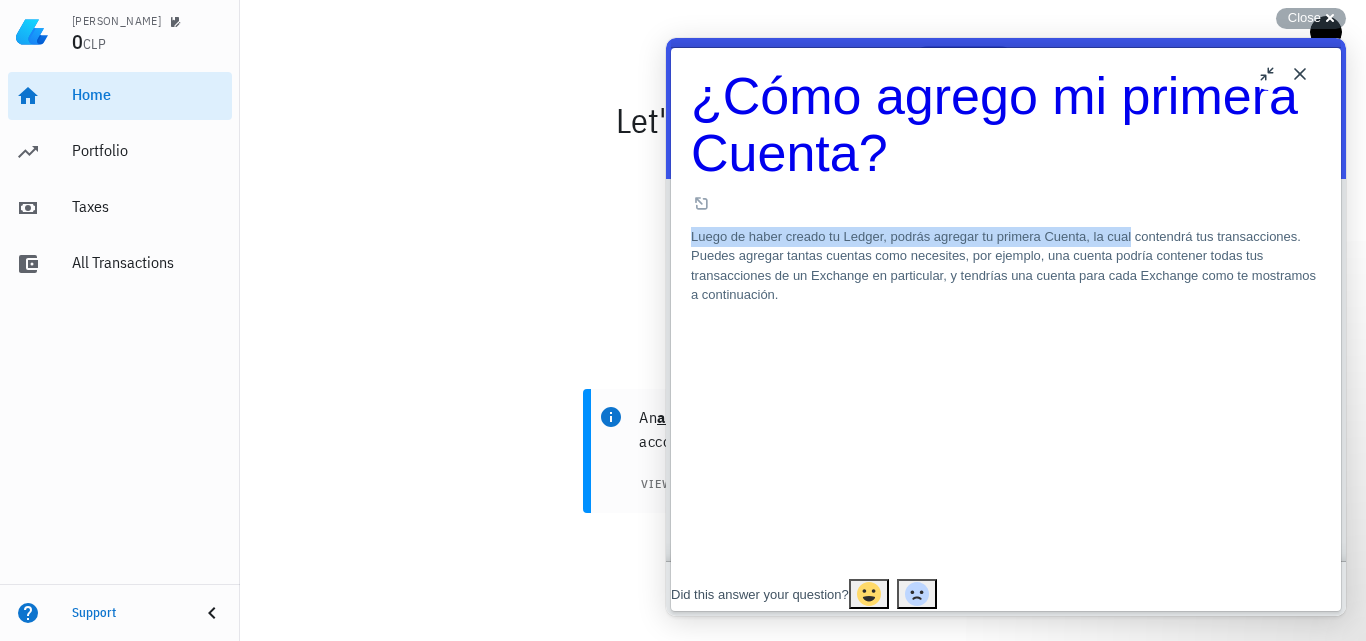 click on "¿Cómo agrego mi primera Cuenta? ¿Cómo agrego mi primera Cuenta? Open in a new window Luego de haber creado tu Ledger, podrás agregar tu primera Cuenta, la cual contendrá tus transacciones. Puedes agregar tantas cuentas como necesites, por ejemplo, una cuenta podría contener todas tus transacciones de un Exchange en particular, y tendrías una cuenta para cada Exchange como te mostramos a continuación.
Te recomendamos esta forma de manejar las cuentas para mantener el orden y la información que las distintas cuentas te puedan entregar.
Agrega tu primera cuenta
También podrás  conectar una API  directamente al agregar la cuenta, pero esto lo veremos luego.
Conoce más revisando los artículos relacionados acá abajo ⬇️ Related Articles ¿Cómo empiezo? ¿Cómo creo mi primer Ledger? ¿Cómo agrego mi primera Transacción? ¿Qué es una Cuenta? ¿Cómo edito una cuenta?" at bounding box center (1006, 313) 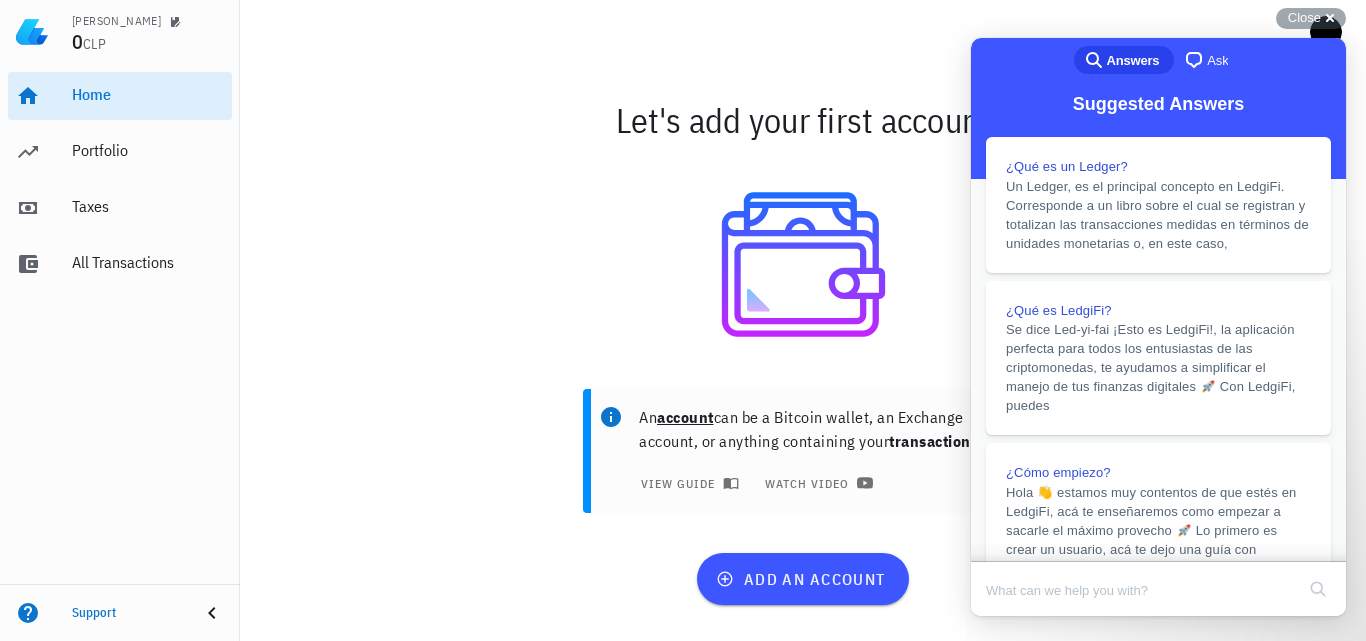 click at bounding box center [803, 264] 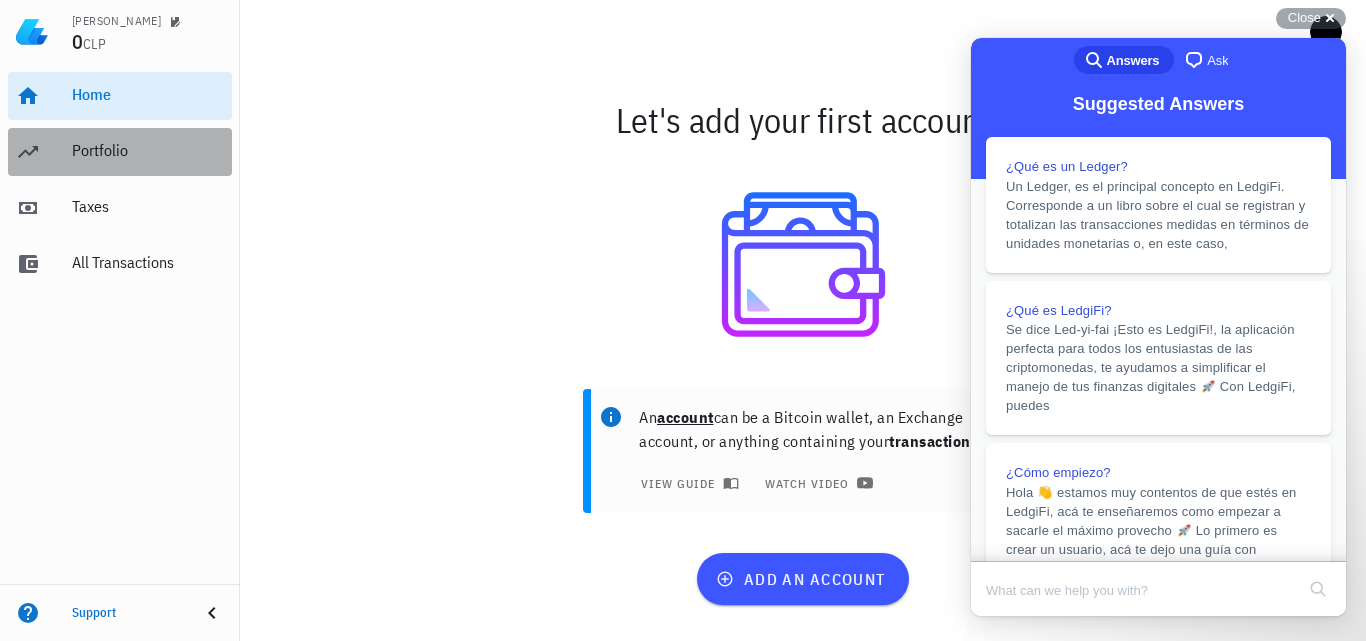 click on "Portfolio" at bounding box center (148, 150) 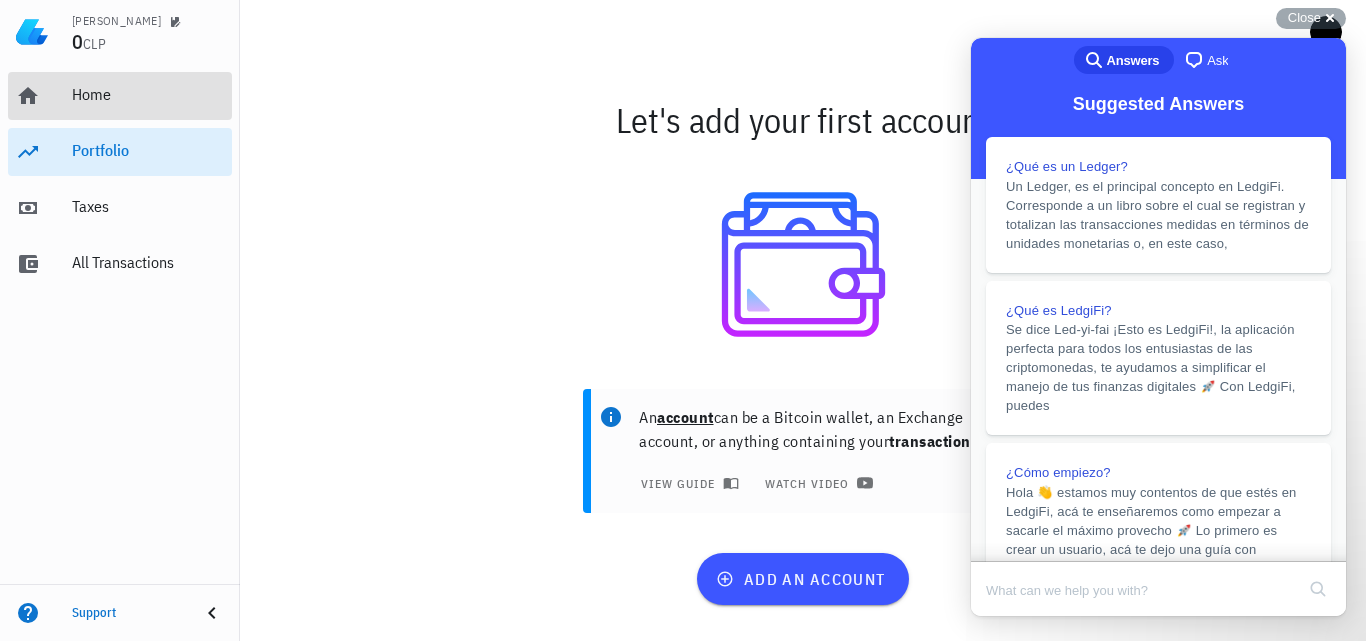 click on "Home" at bounding box center (148, 94) 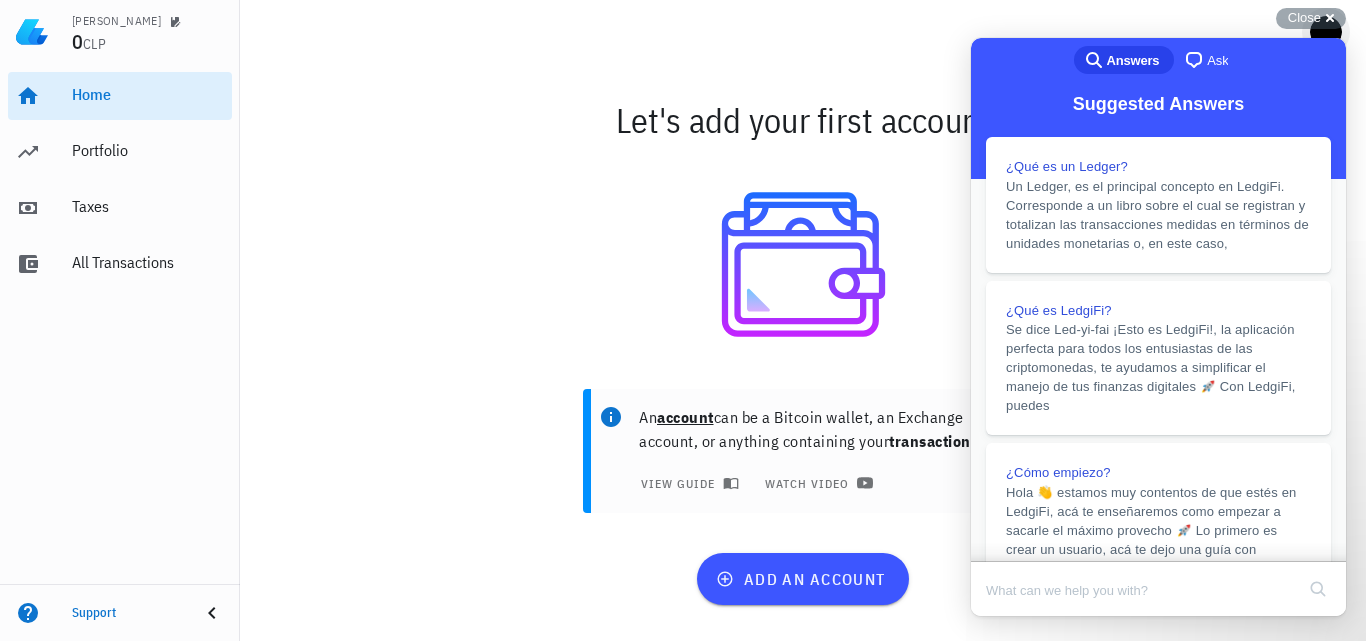 click on "Close cross-small" at bounding box center (1311, 18) 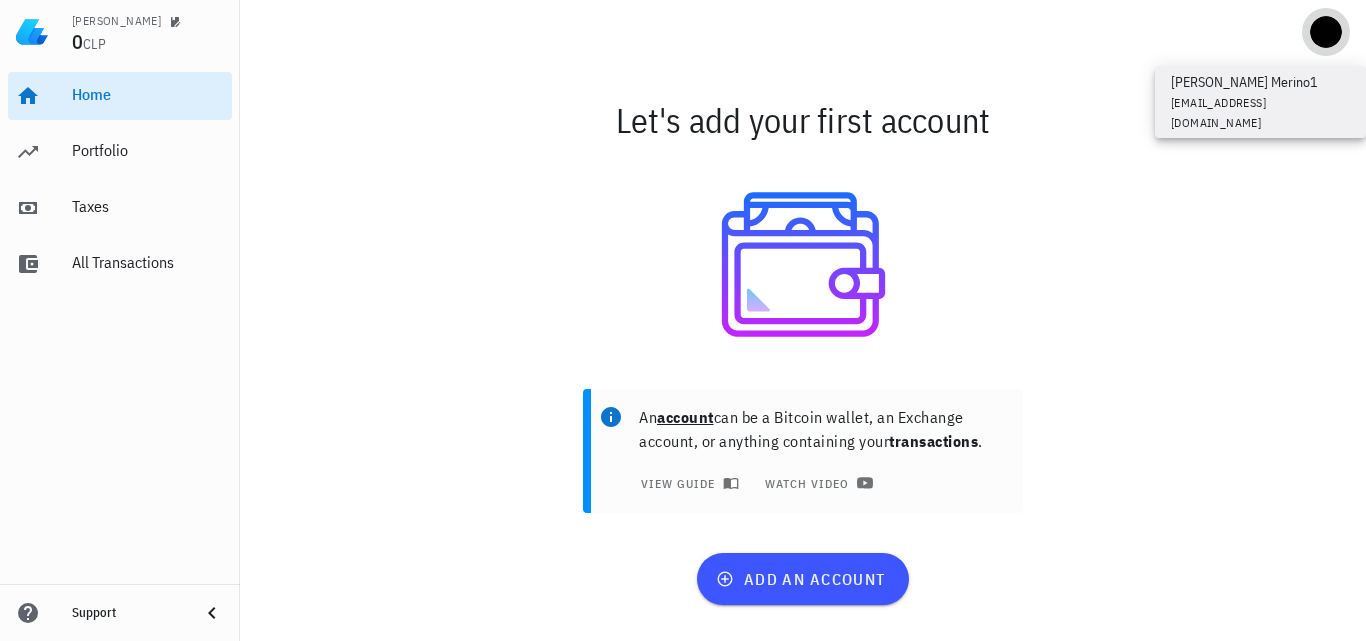 click at bounding box center [1326, 32] 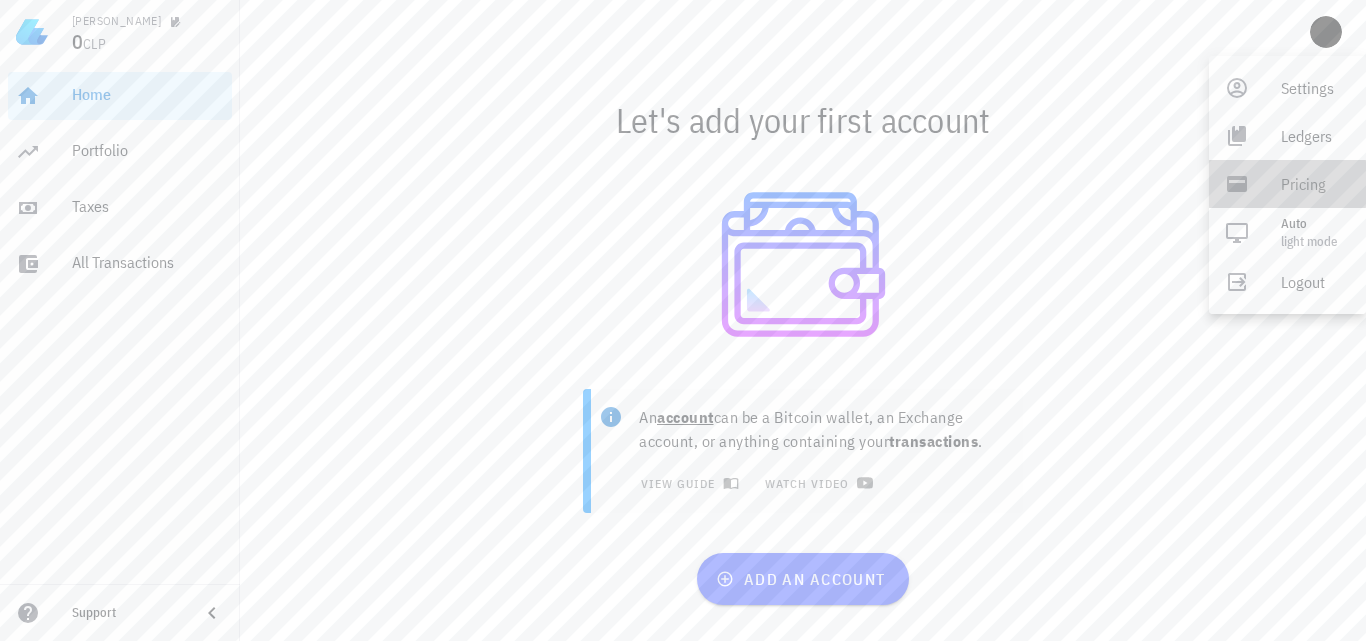 click on "Pricing" at bounding box center [1287, 184] 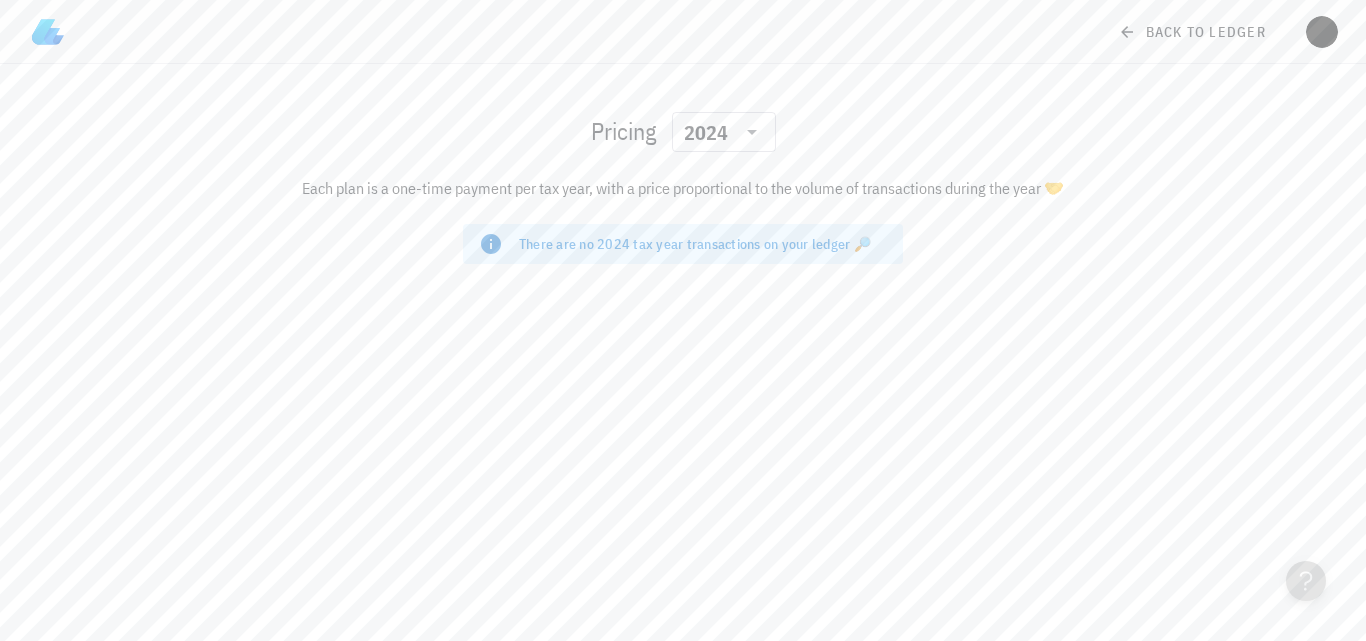 click on "back to ledger" at bounding box center [683, 32] 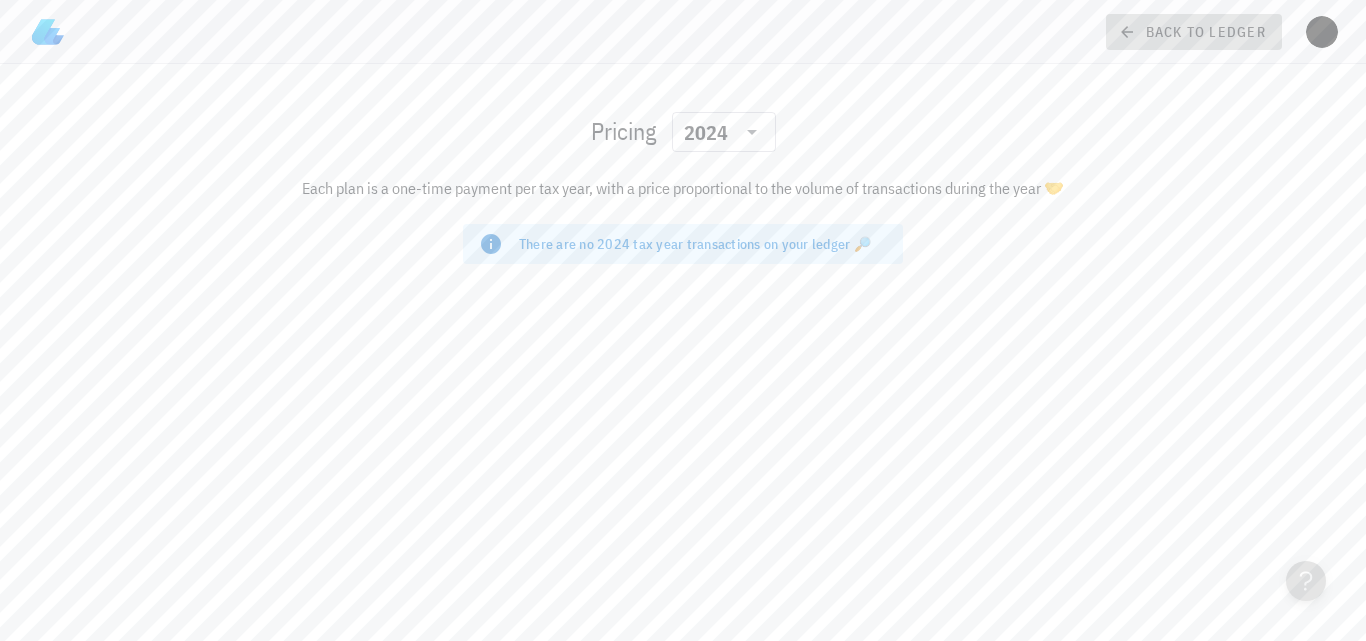 click on "back to ledger" at bounding box center [1194, 32] 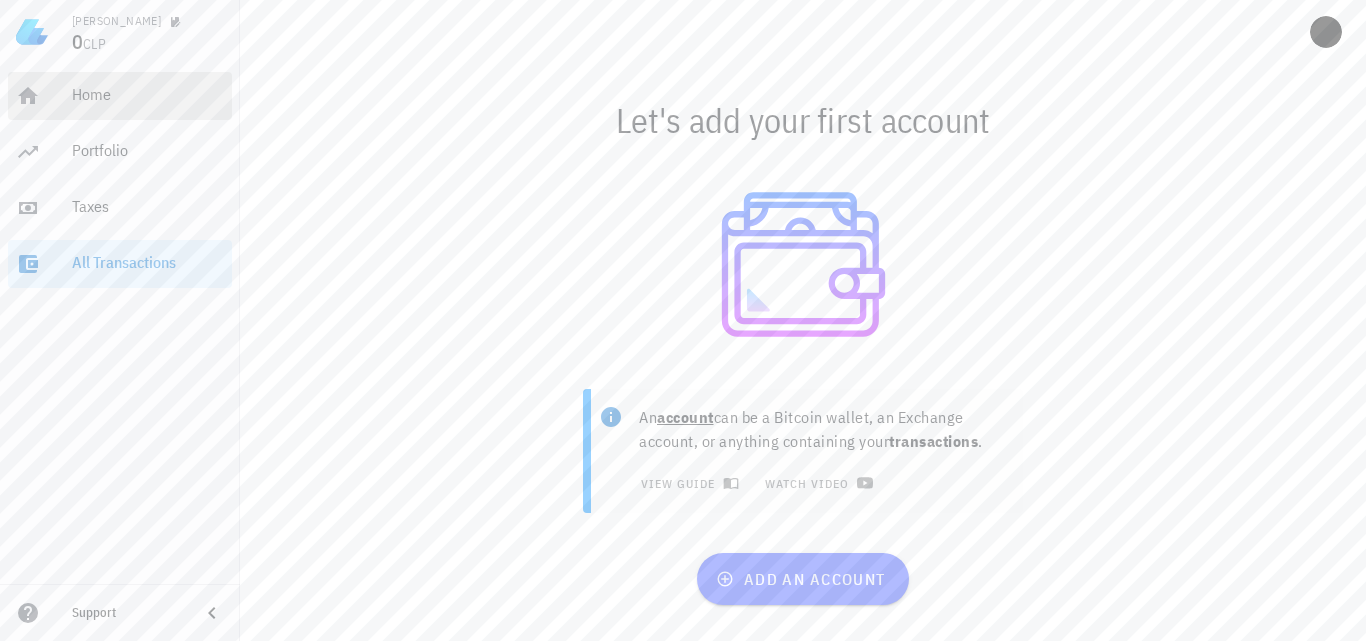 click on "Home" at bounding box center (148, 94) 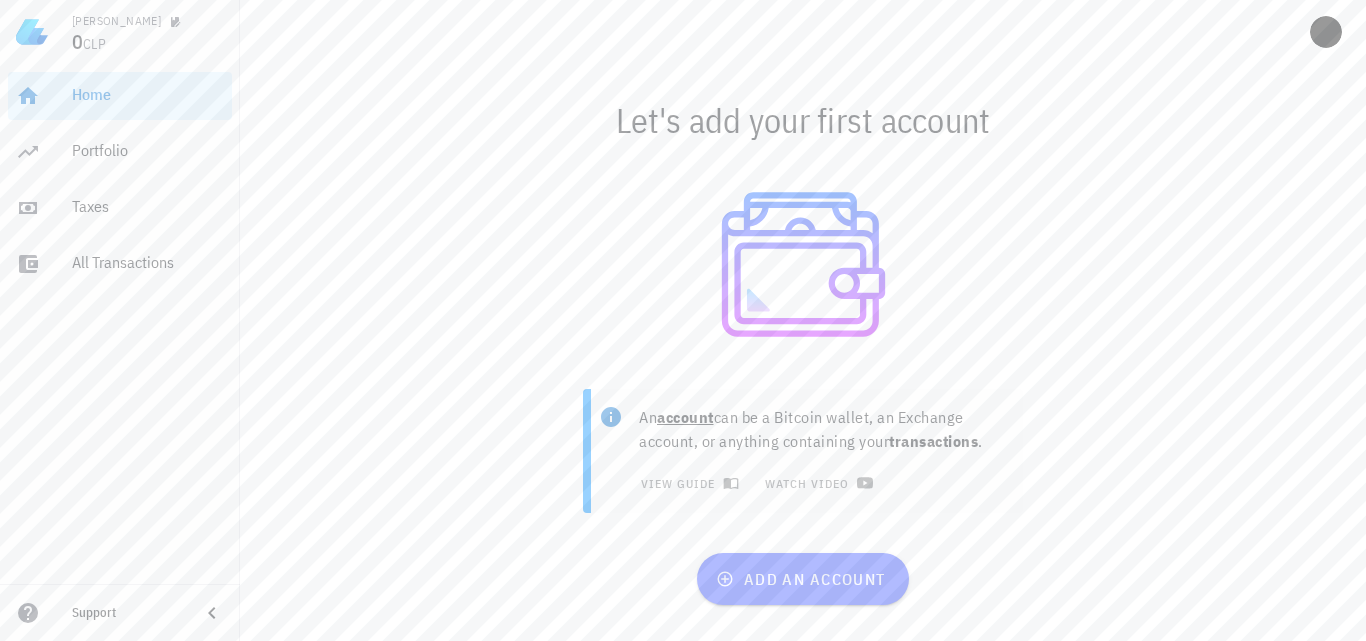 click on "0  CLP" at bounding box center (148, 43) 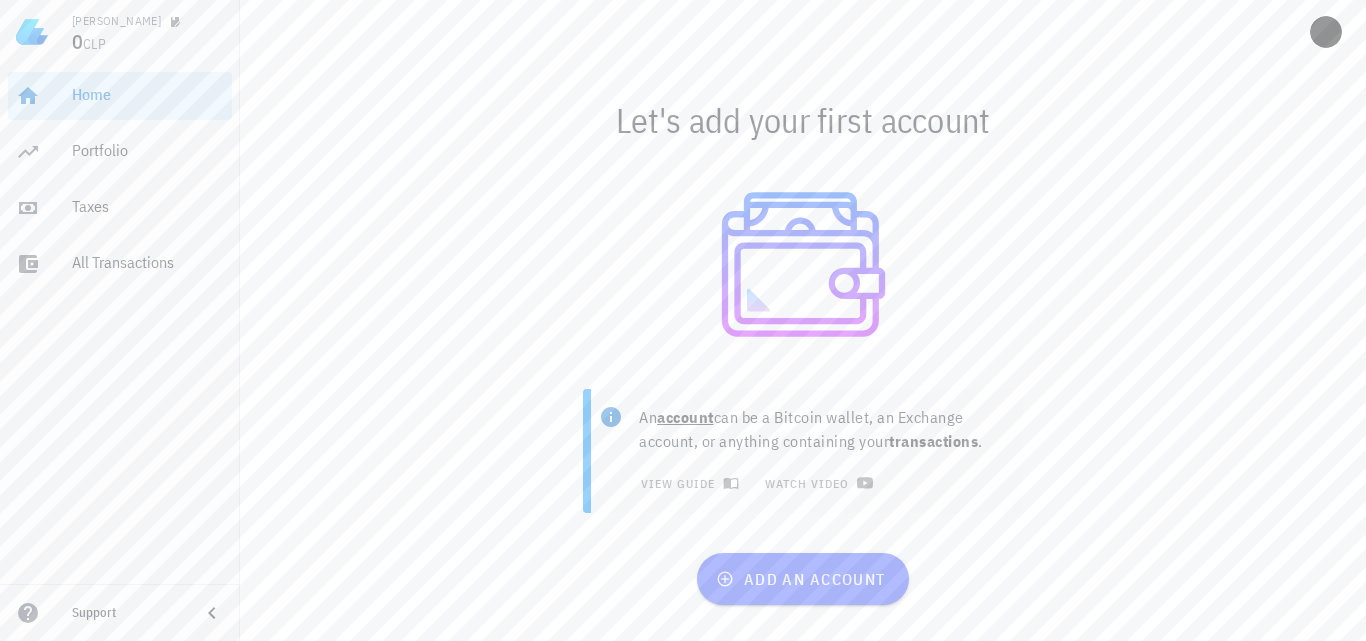click at bounding box center (32, 32) 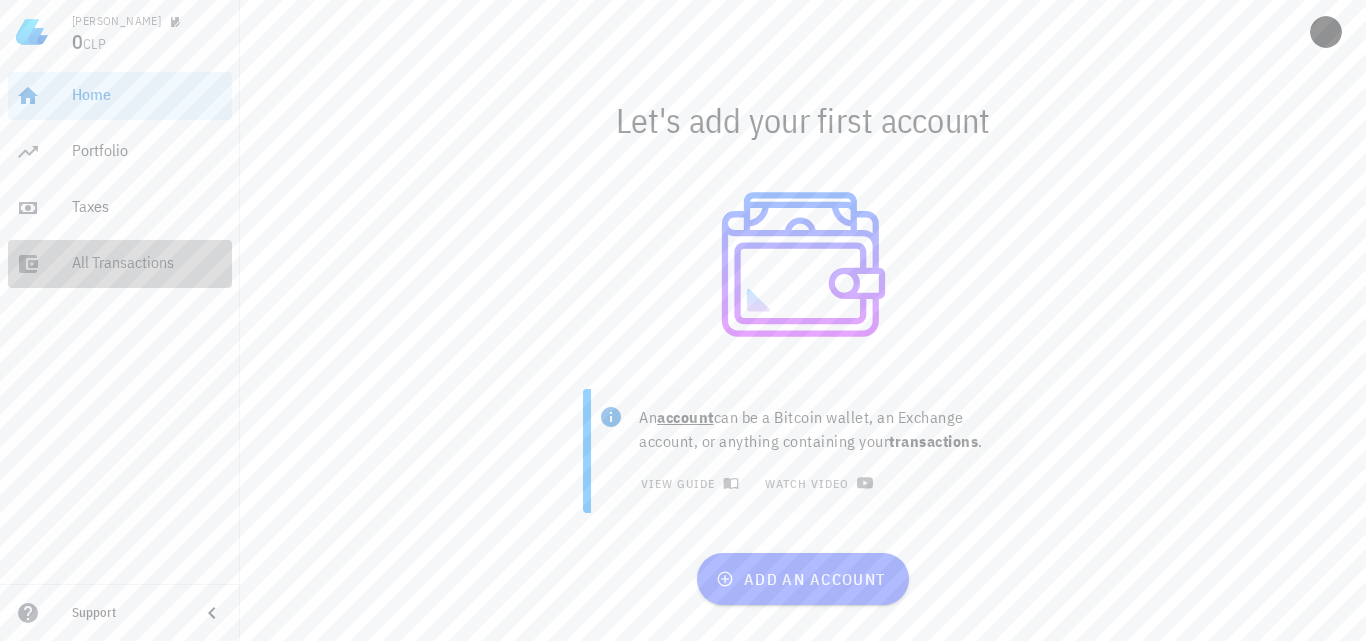 click on "All Transactions" at bounding box center [148, 263] 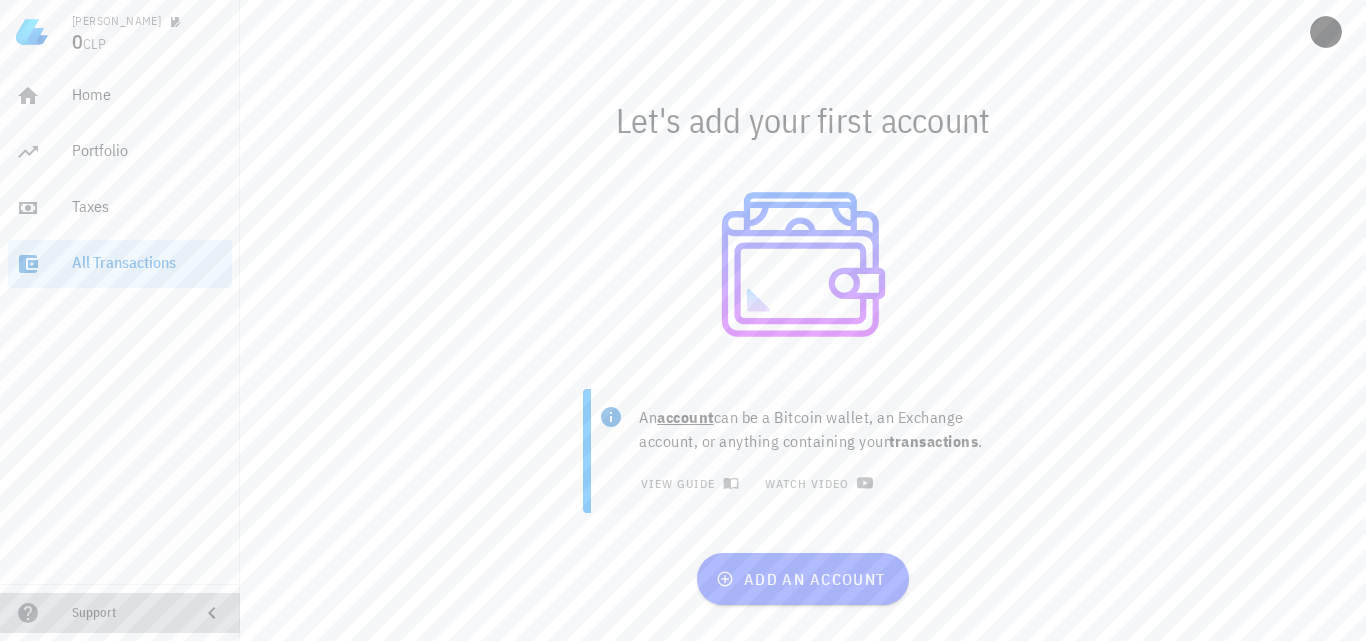 click on "Support" at bounding box center (120, 613) 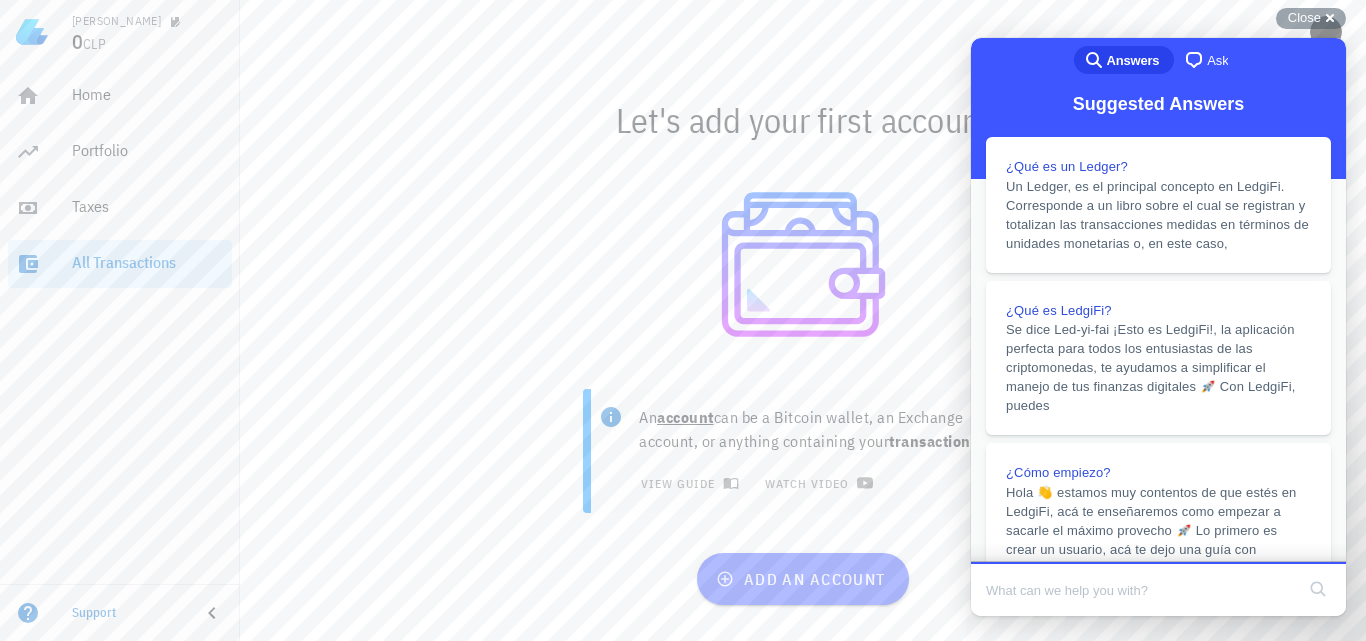 click on "Support" at bounding box center [120, 613] 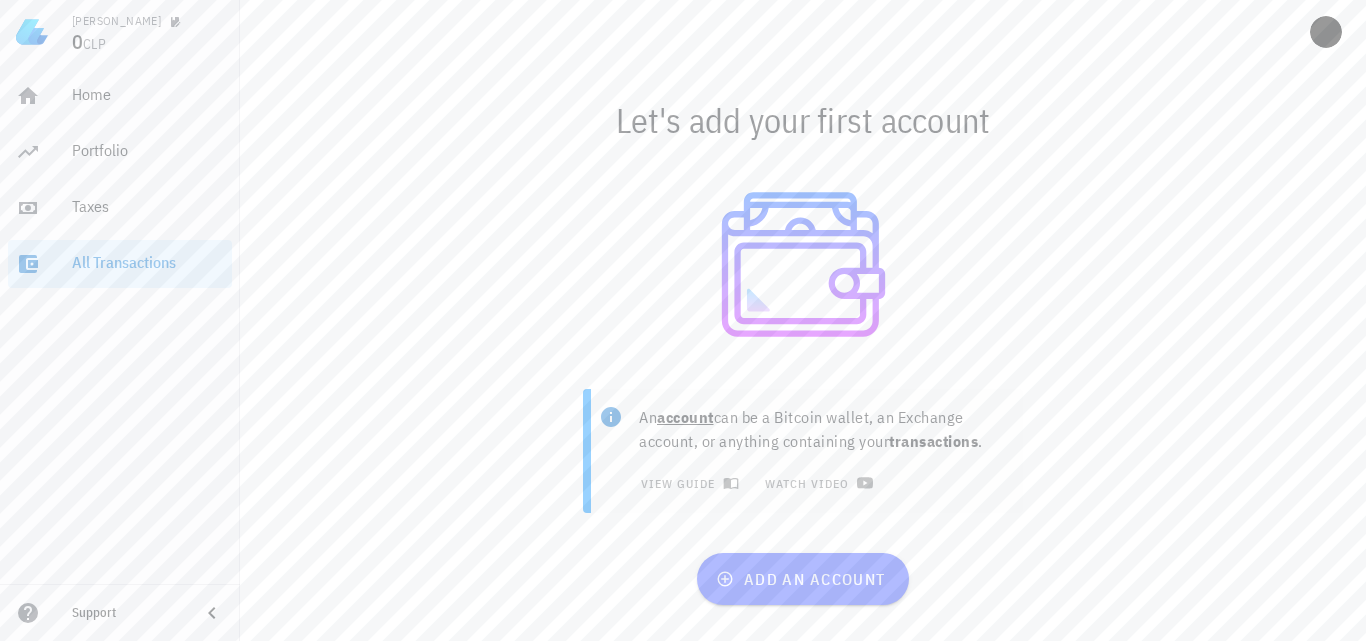 click on "Manuel
0  CLP" at bounding box center [148, 32] 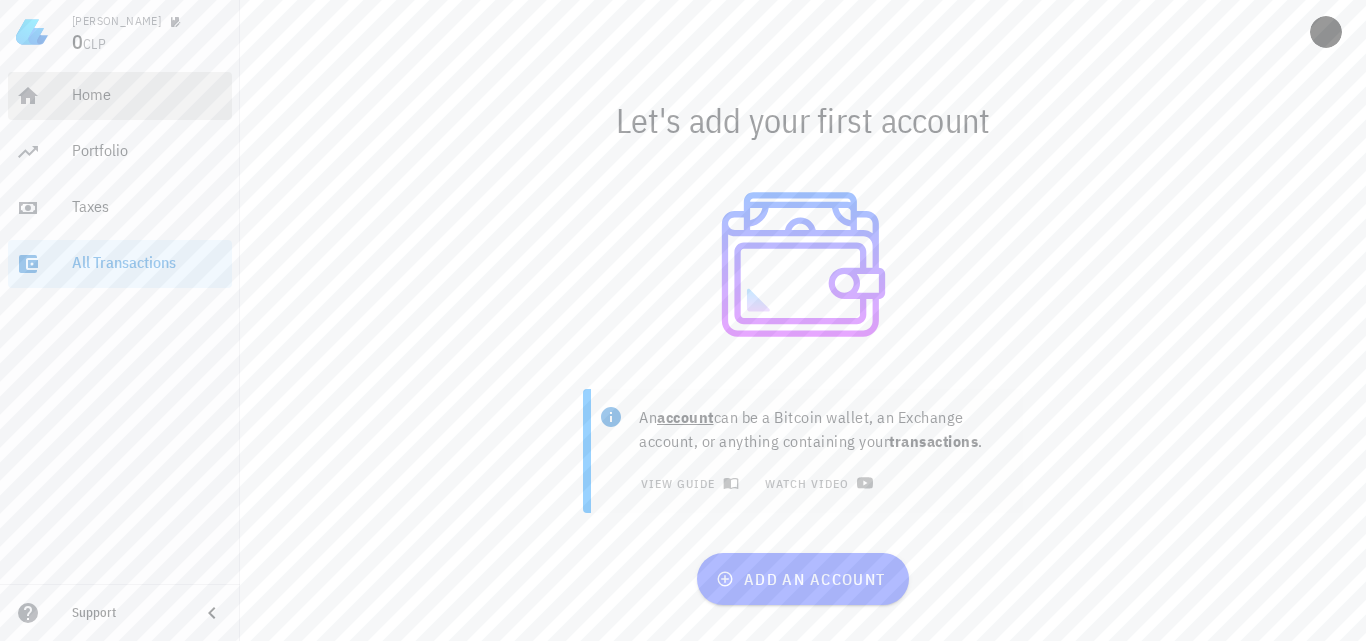 click on "Home" at bounding box center [148, 95] 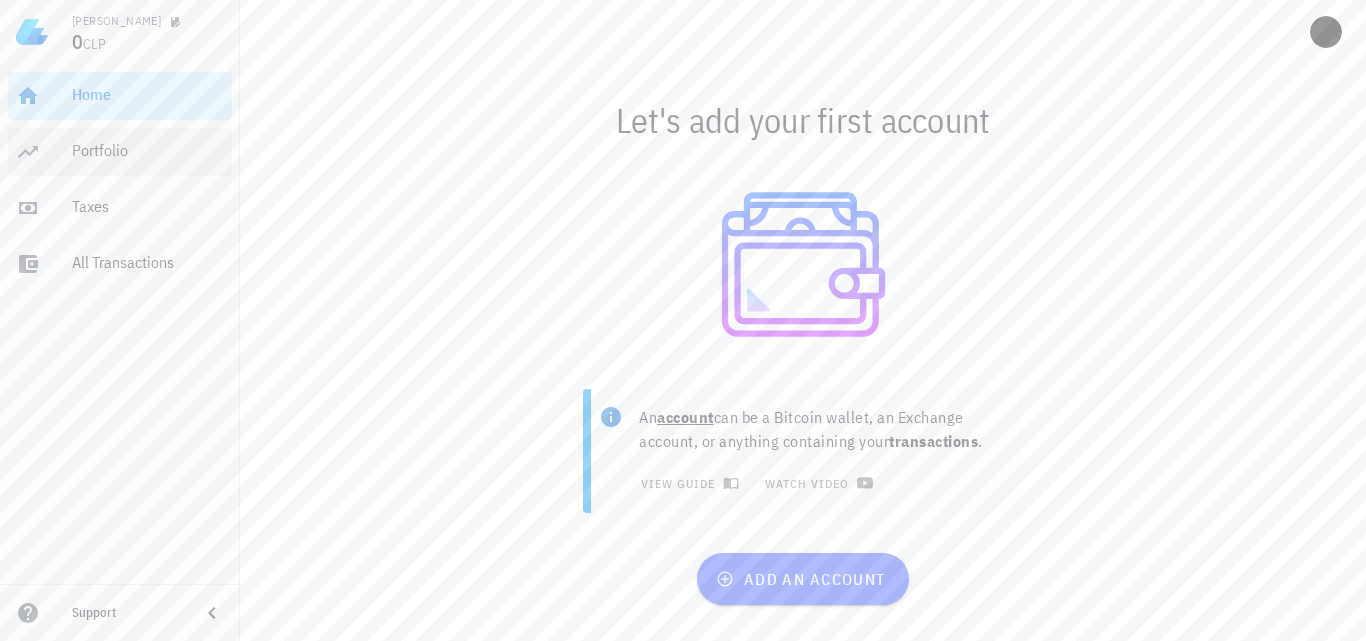 drag, startPoint x: 91, startPoint y: 94, endPoint x: 149, endPoint y: 134, distance: 70.45566 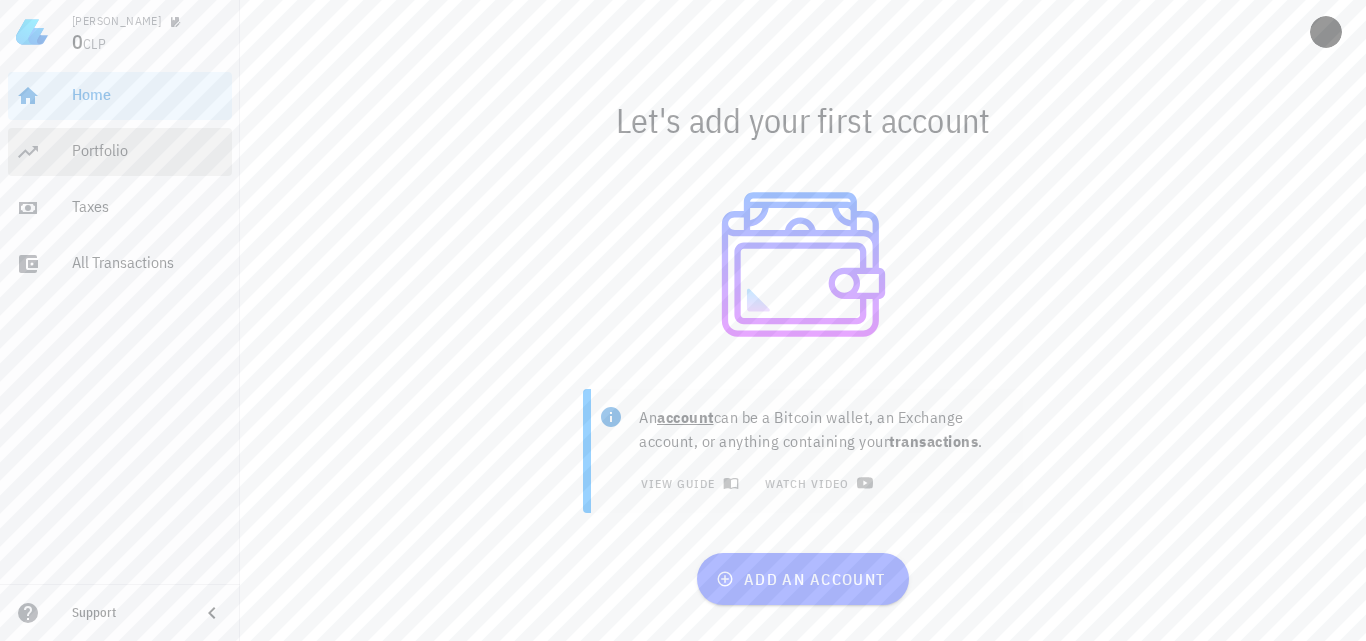 click on "Portfolio" at bounding box center (120, 152) 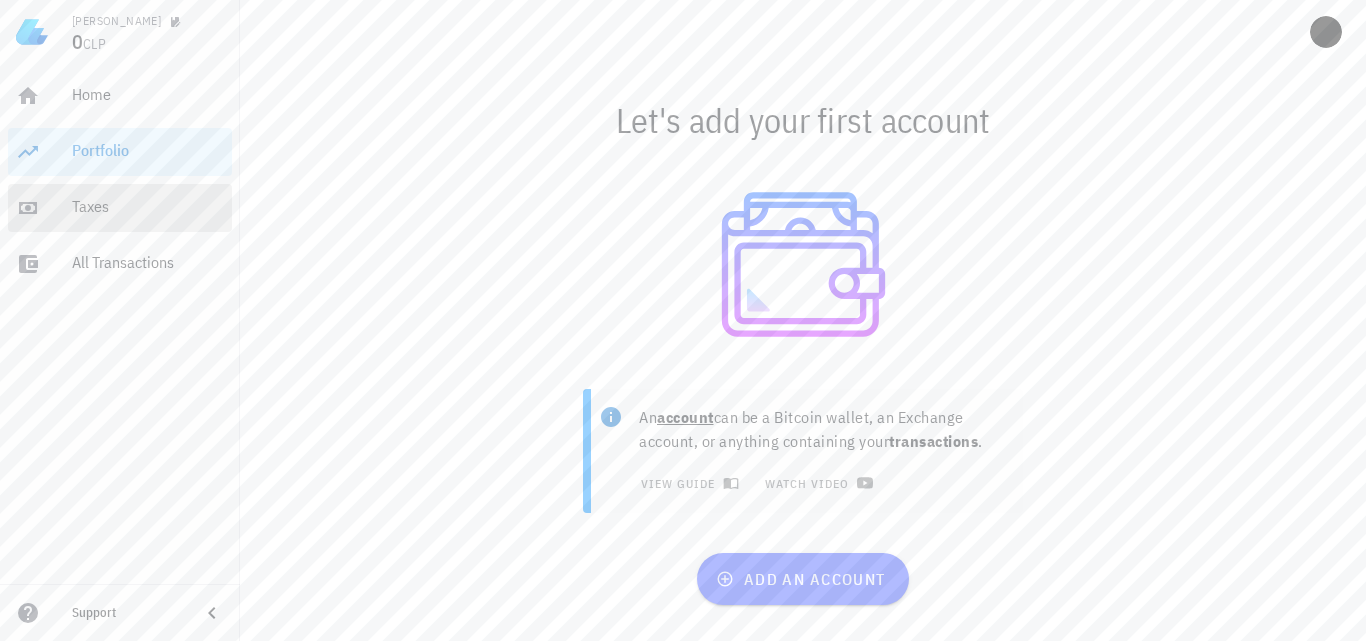 click on "Taxes" at bounding box center [148, 206] 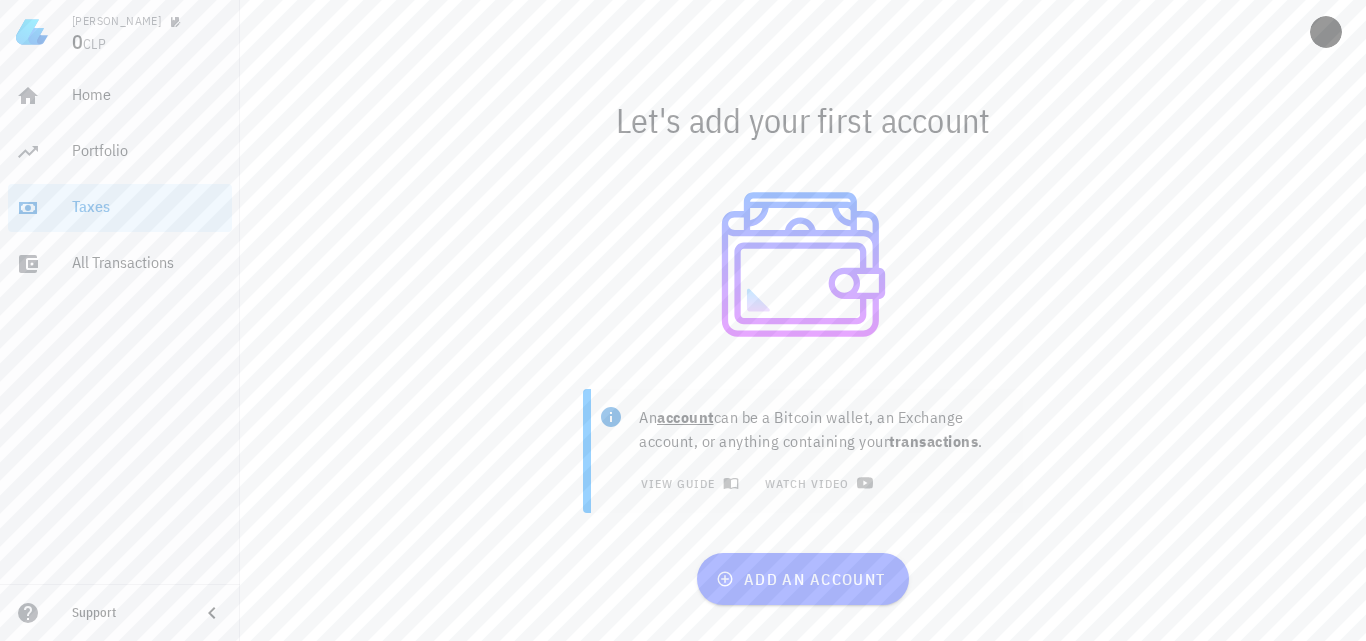 click at bounding box center [803, 32] 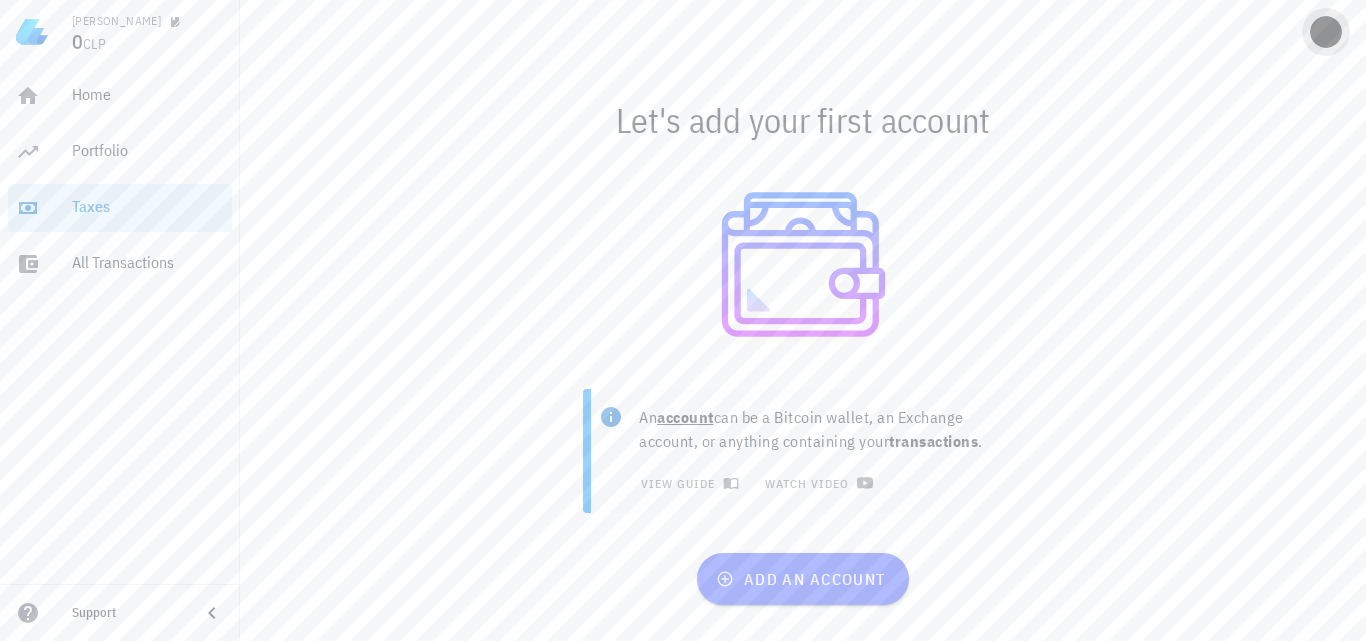 click at bounding box center (1326, 32) 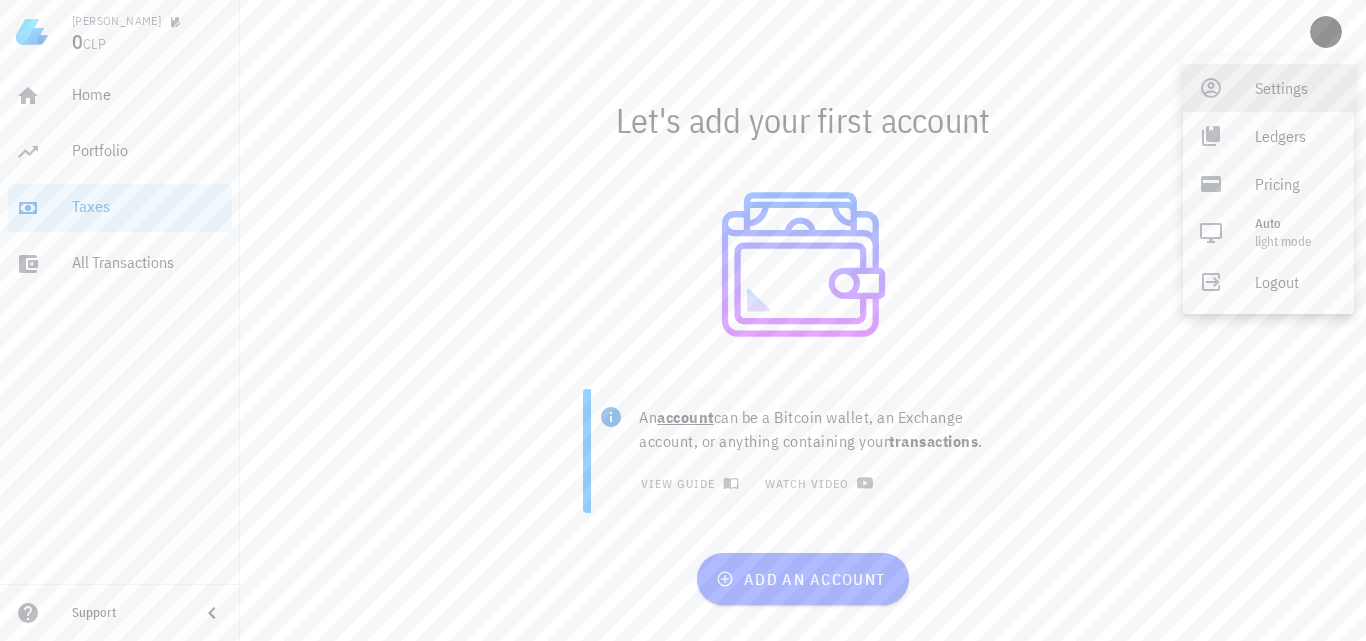 click on "Settings" at bounding box center [1268, 88] 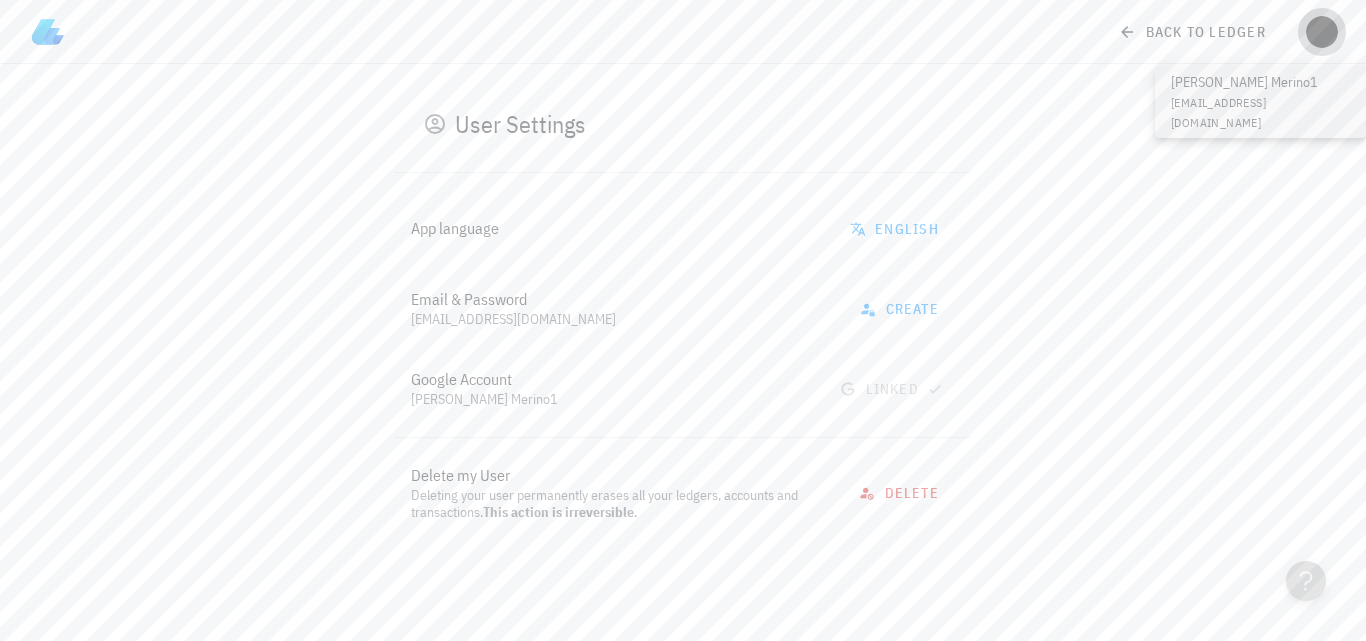click at bounding box center [1322, 32] 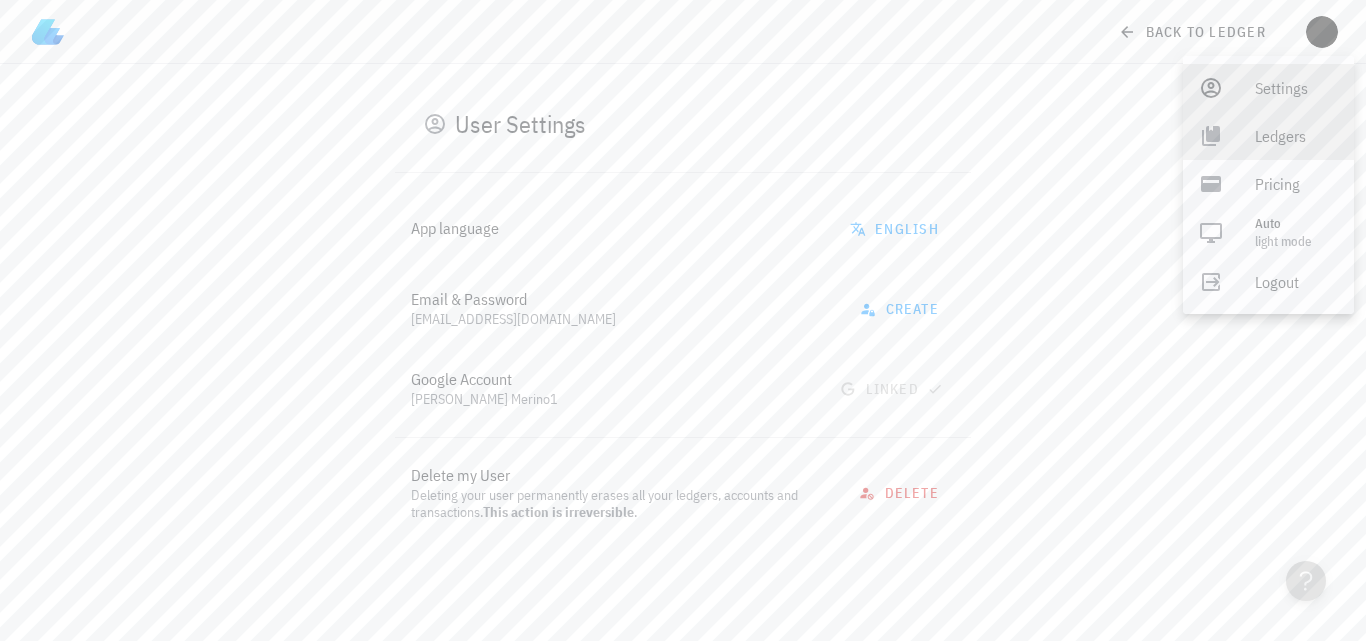 click on "Ledgers" at bounding box center (1296, 136) 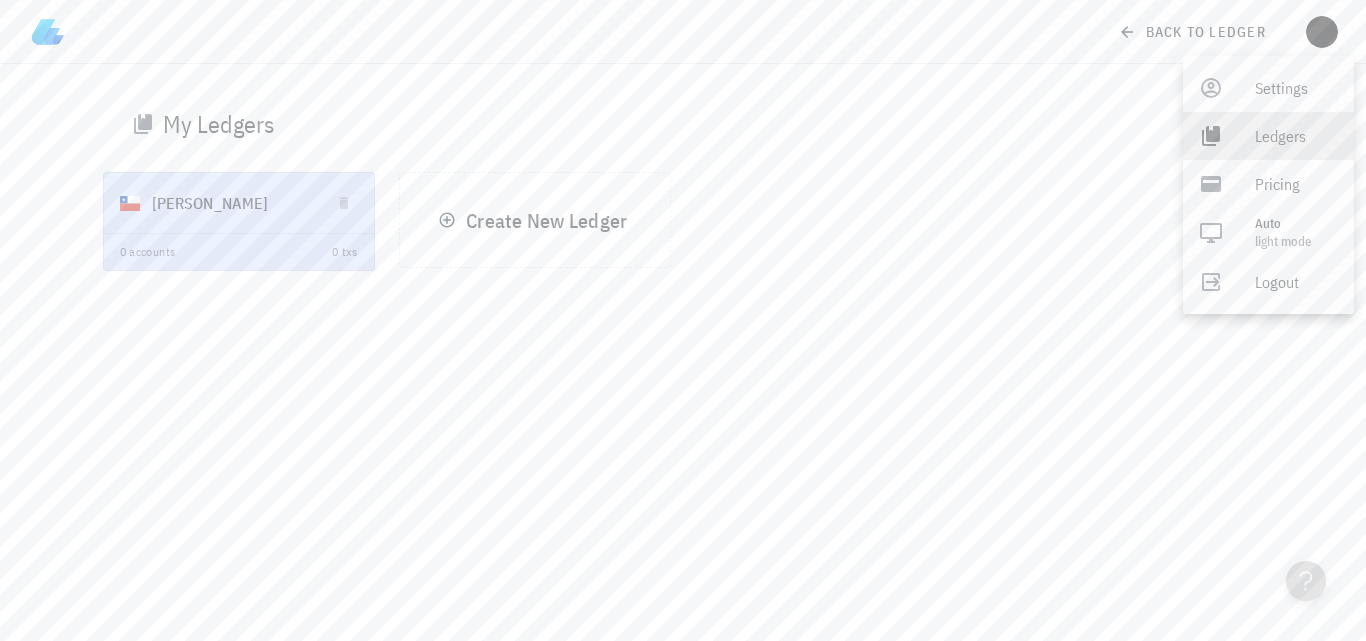 click on "Manuel
0 accounts
0 txs" at bounding box center [239, 221] 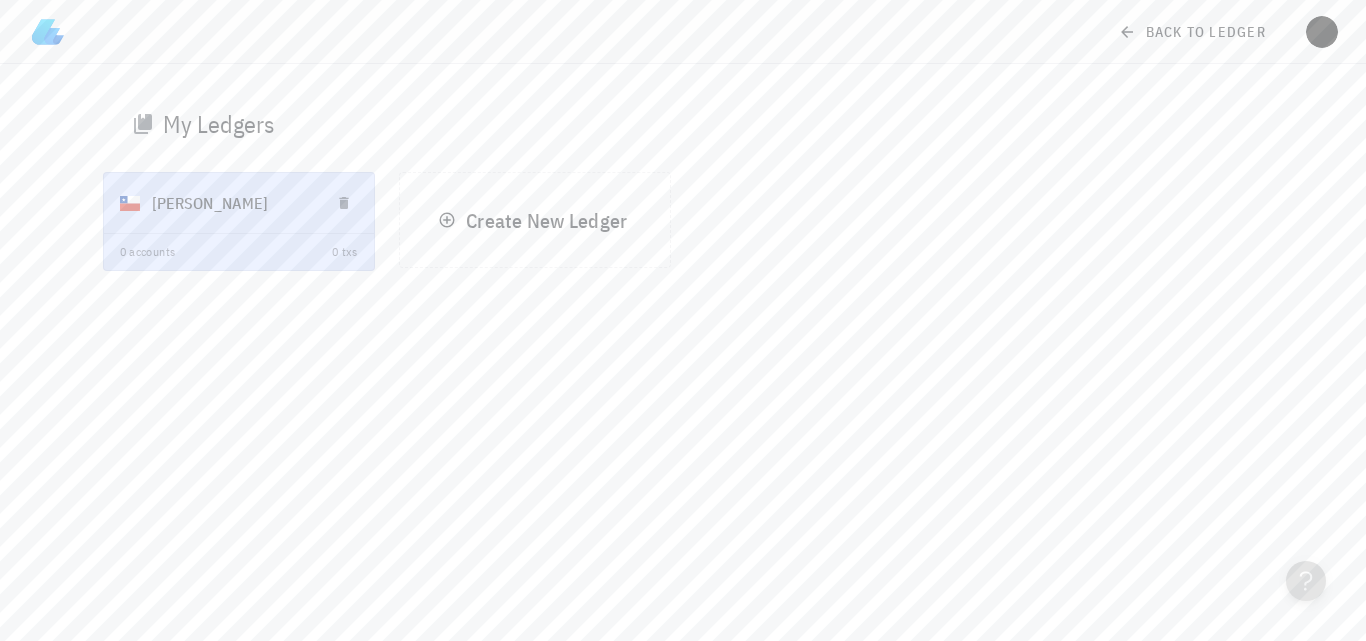 click on "Manuel" at bounding box center (233, 203) 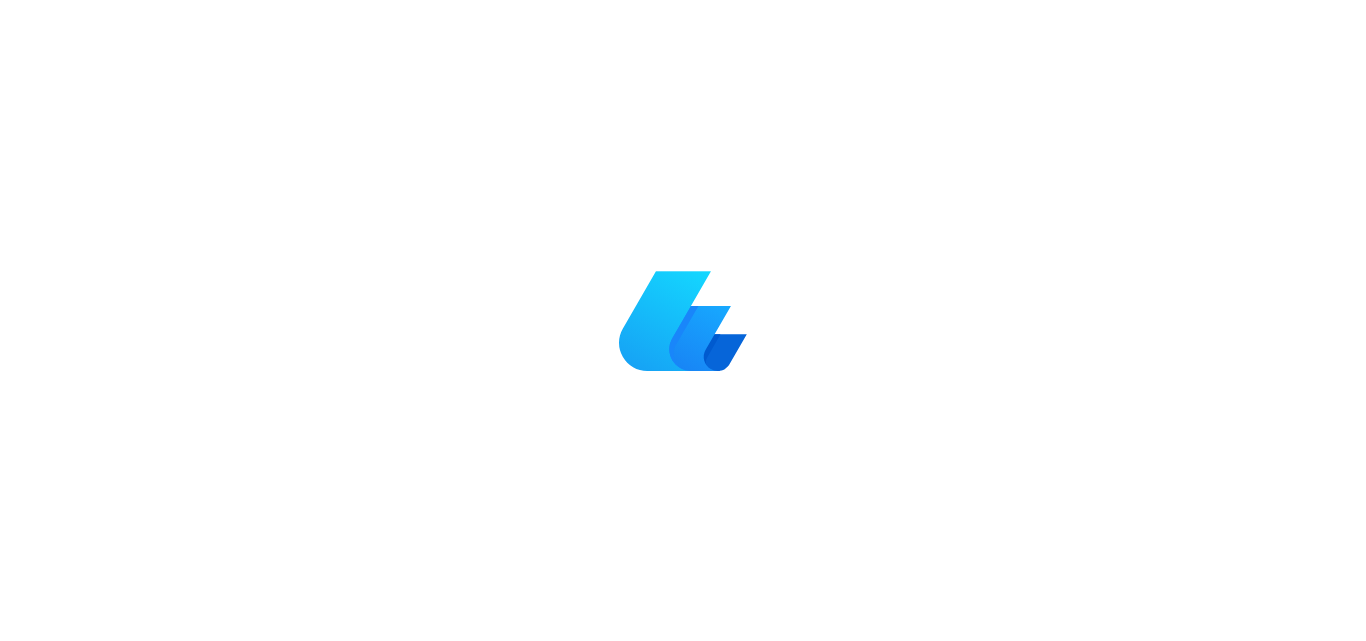 scroll, scrollTop: 0, scrollLeft: 0, axis: both 